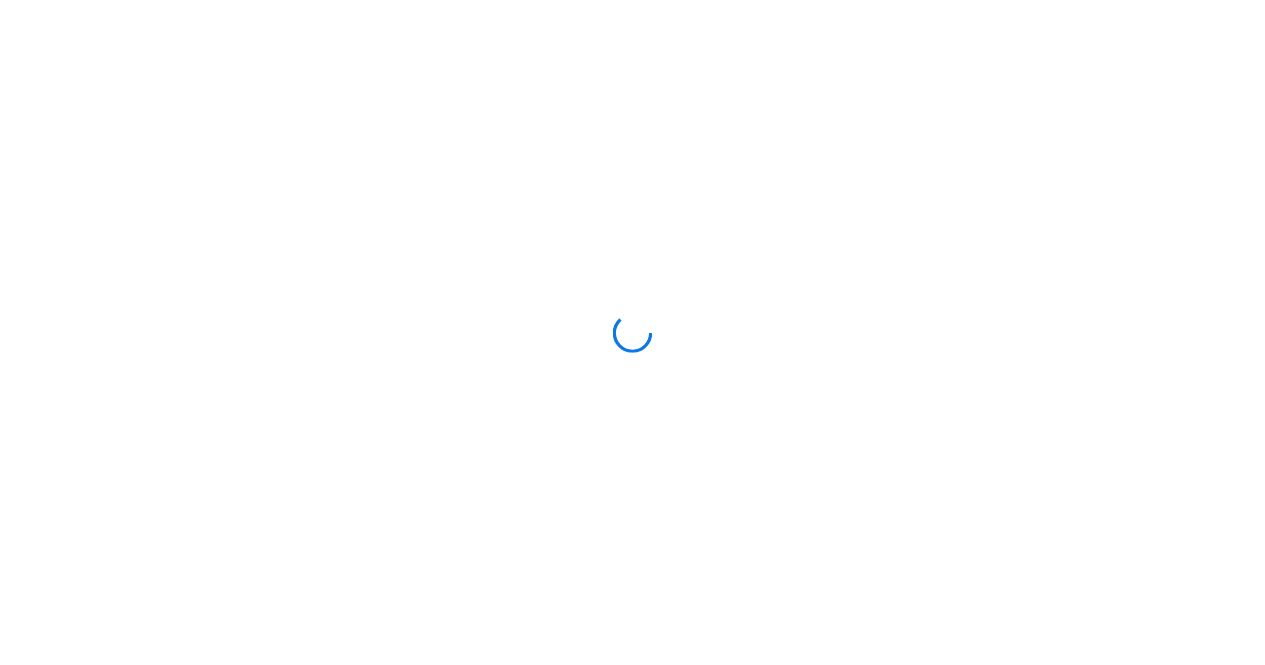 scroll, scrollTop: 0, scrollLeft: 0, axis: both 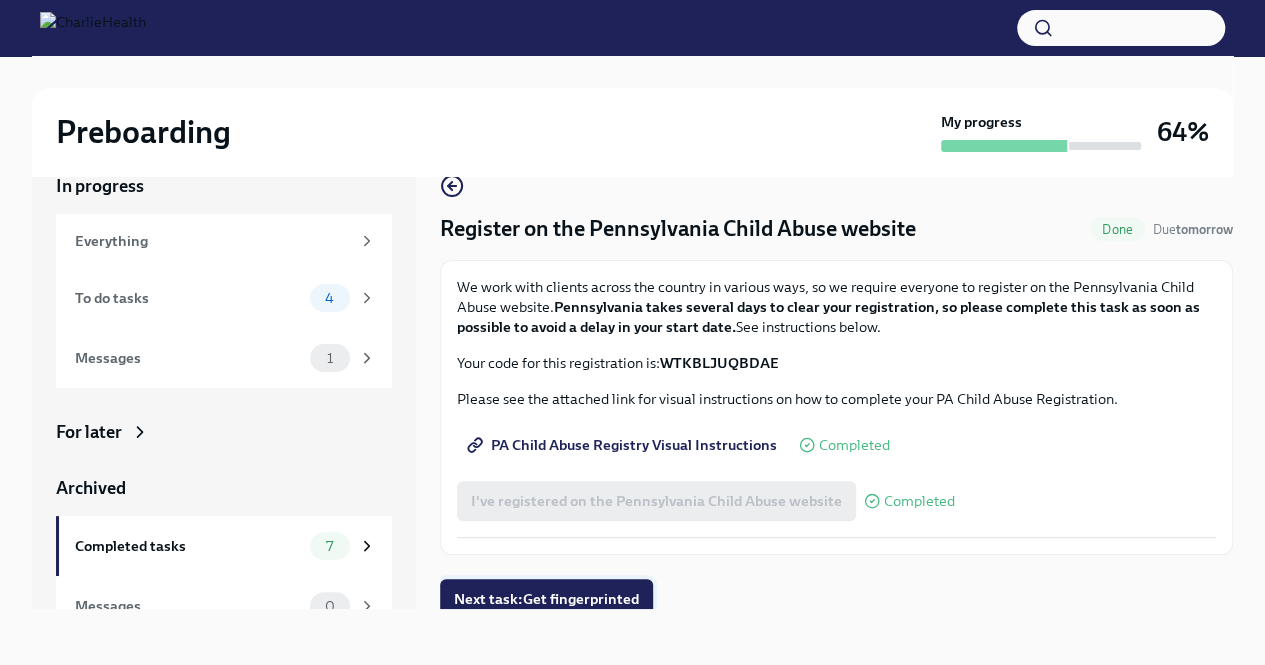 click on "Next task :  Get fingerprinted" at bounding box center [546, 599] 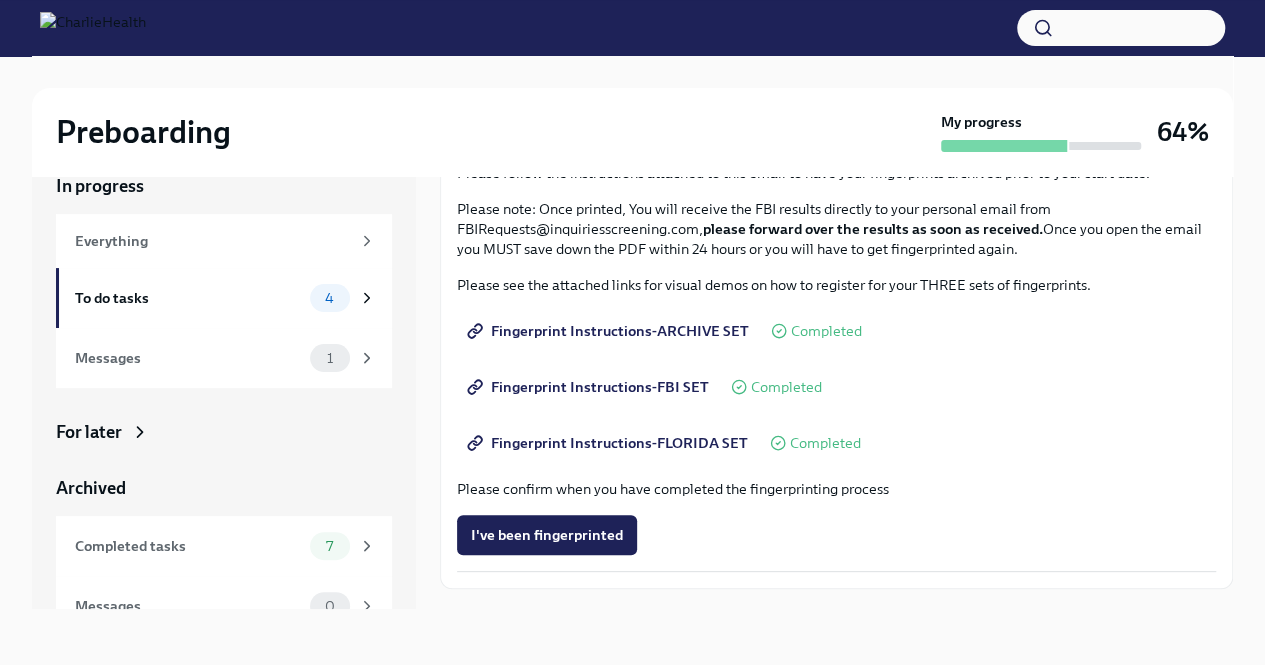 scroll, scrollTop: 212, scrollLeft: 0, axis: vertical 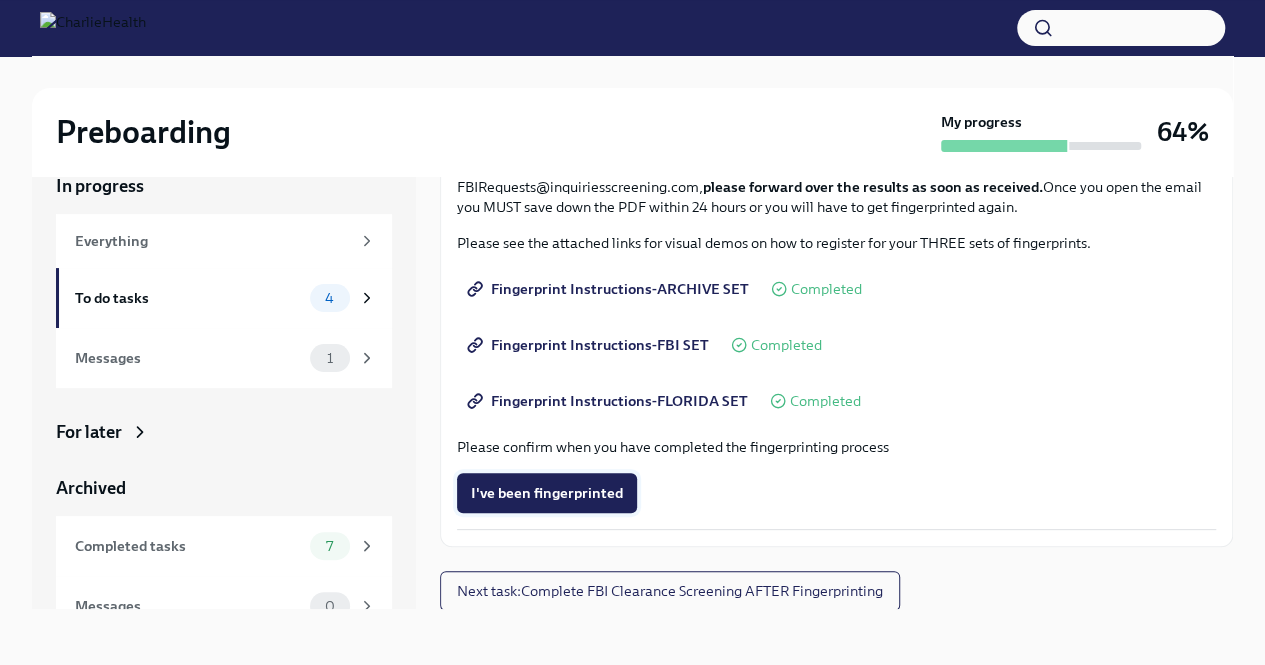 click on "I've been fingerprinted" at bounding box center (547, 493) 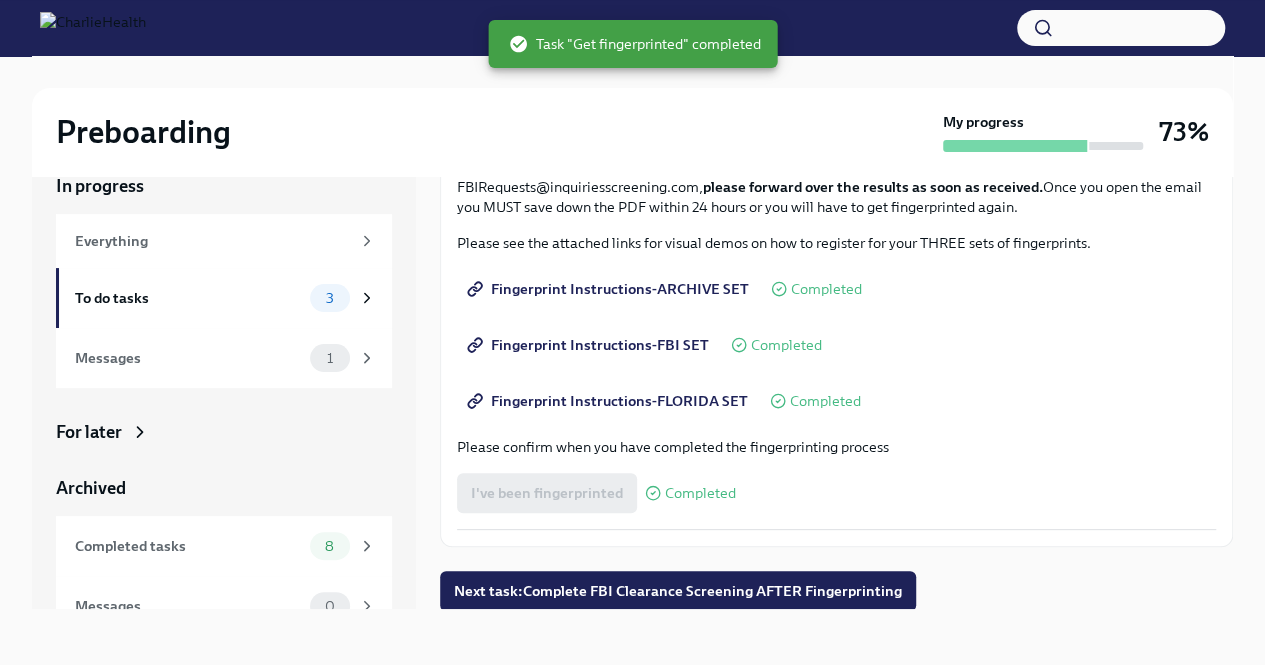 scroll, scrollTop: 213, scrollLeft: 0, axis: vertical 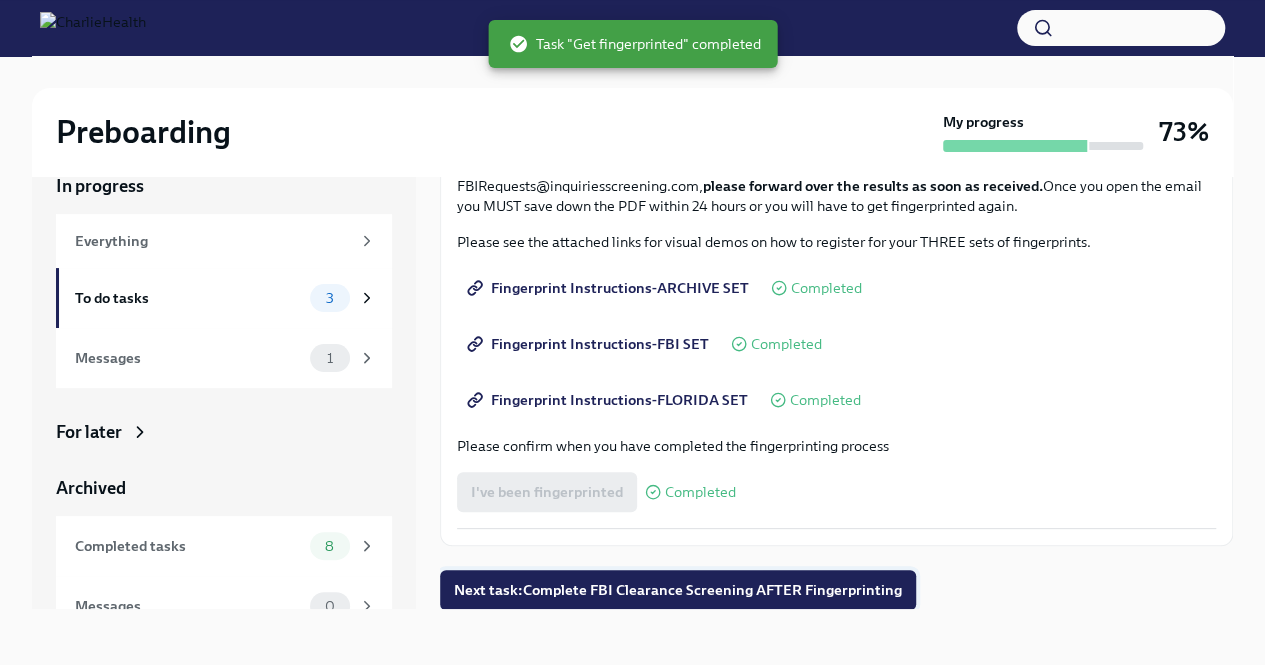 click on "Next task :  Complete FBI Clearance Screening AFTER Fingerprinting" at bounding box center [678, 590] 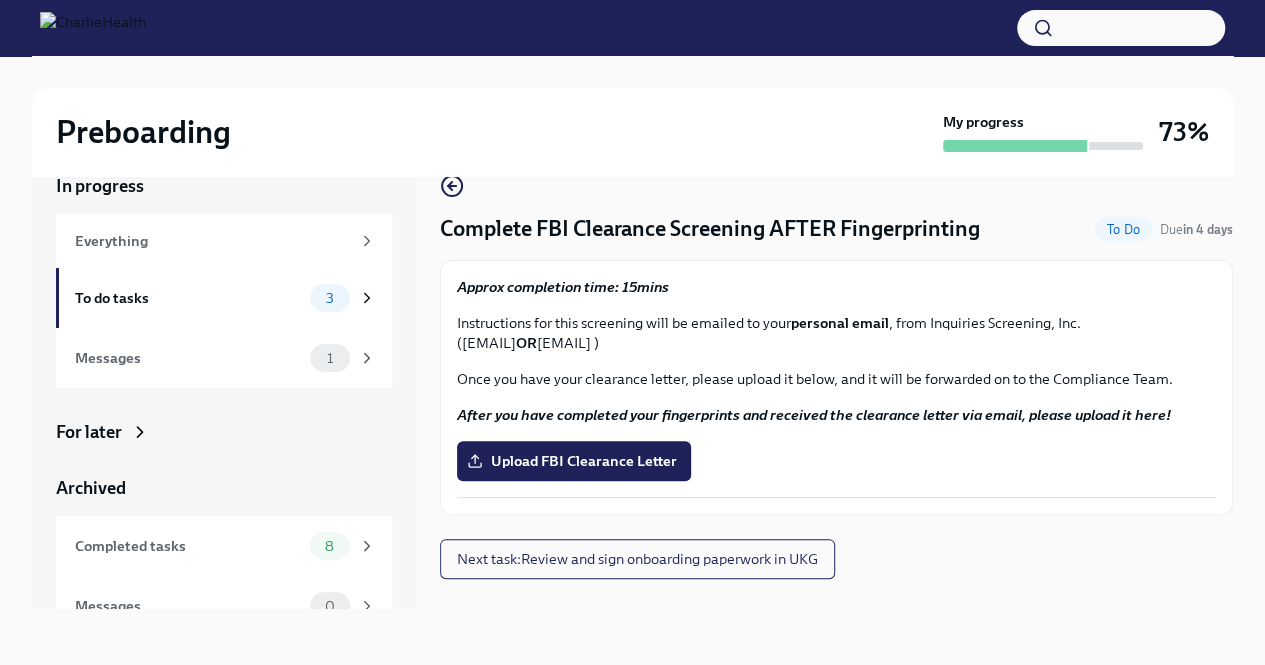 click on "Complete FBI Clearance Screening AFTER Fingerprinting" at bounding box center (710, 229) 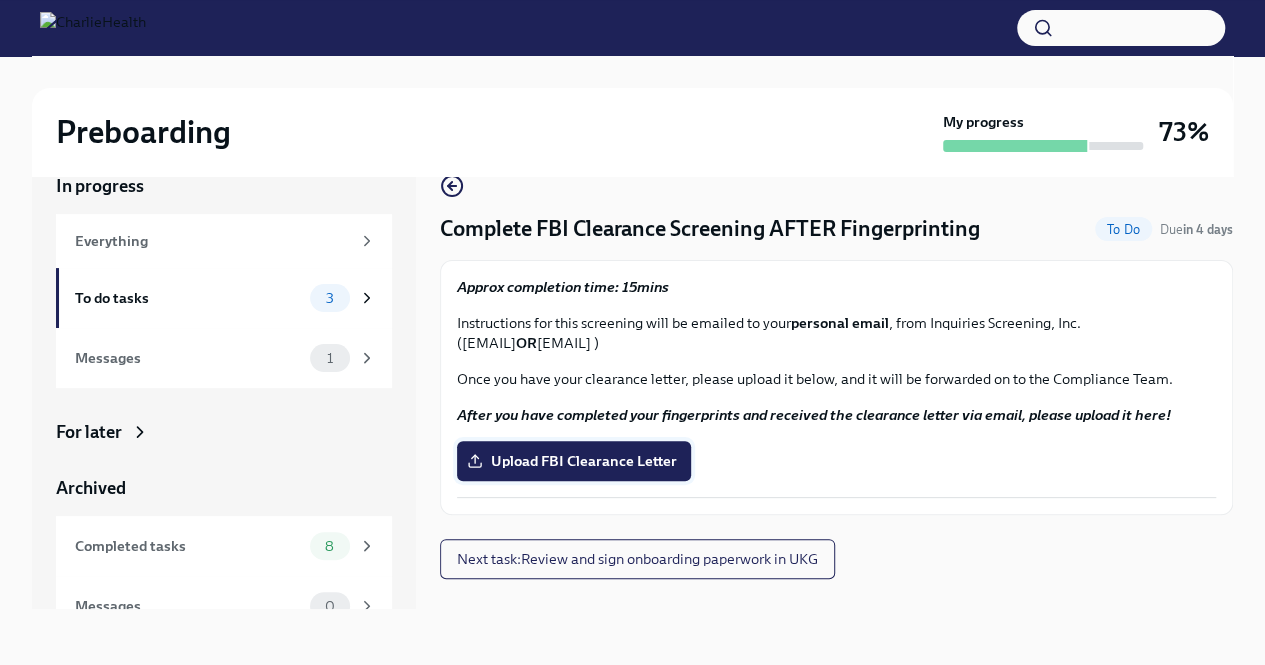 click on "Upload FBI Clearance Letter" at bounding box center (574, 461) 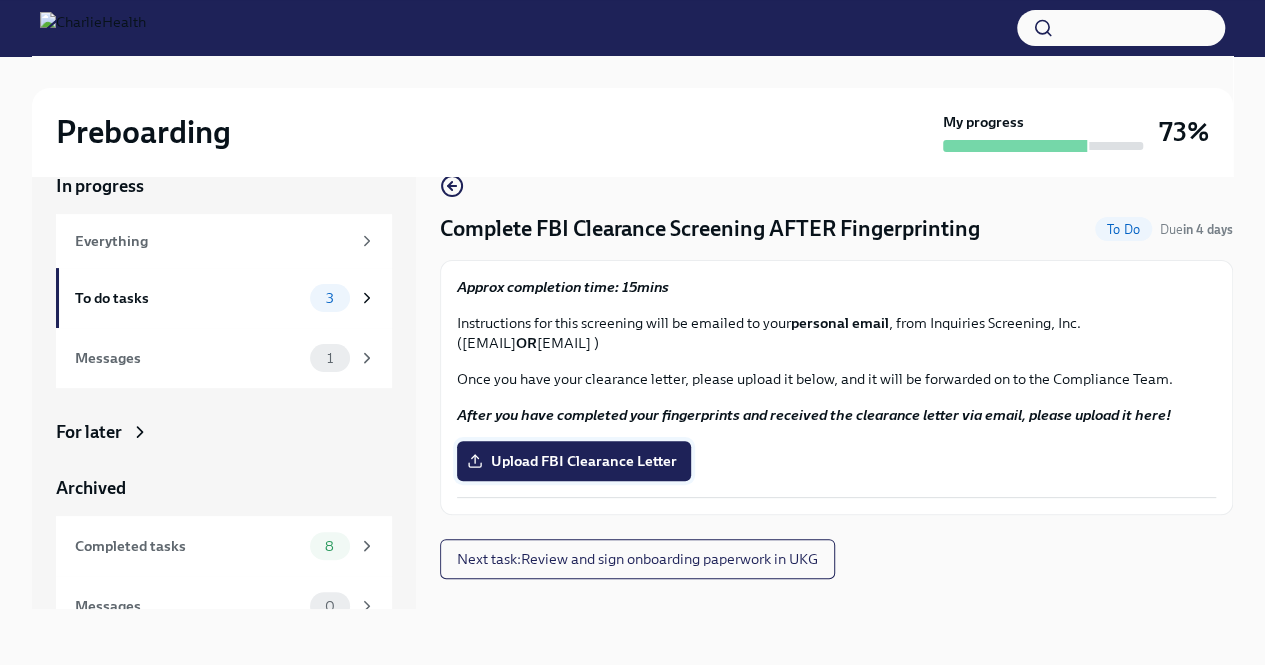 click on "Upload FBI Clearance Letter" at bounding box center [574, 461] 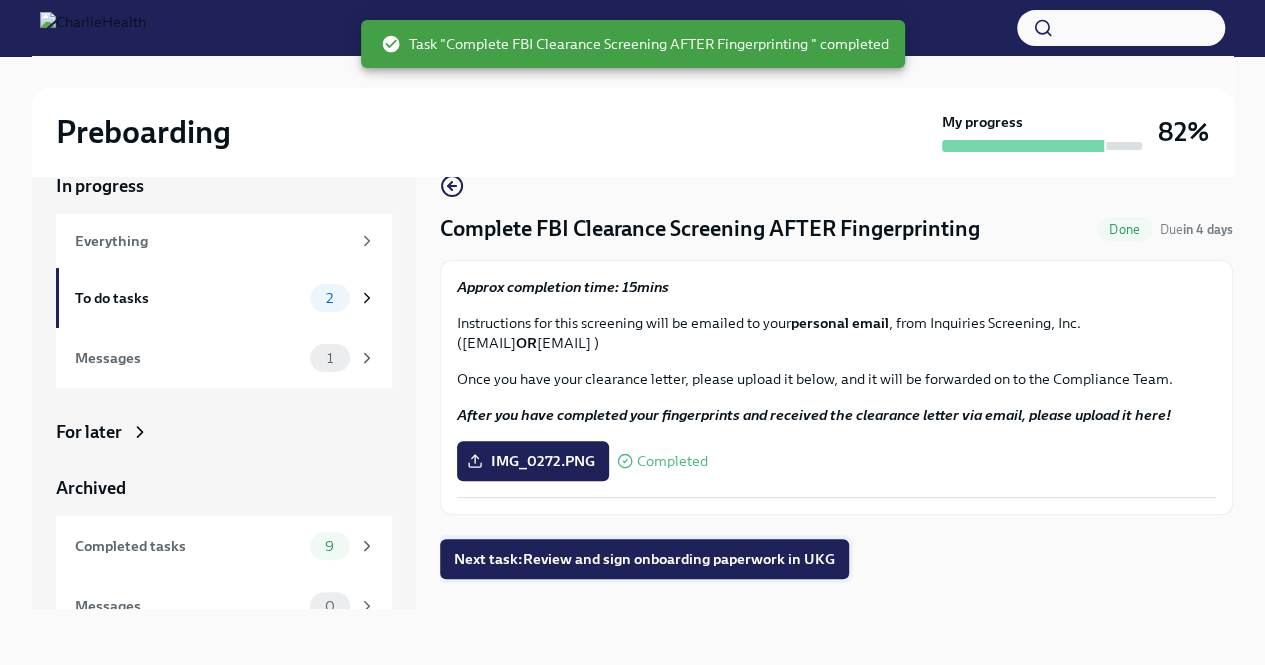 click on "Next task :  Review and sign onboarding paperwork in UKG" at bounding box center [644, 559] 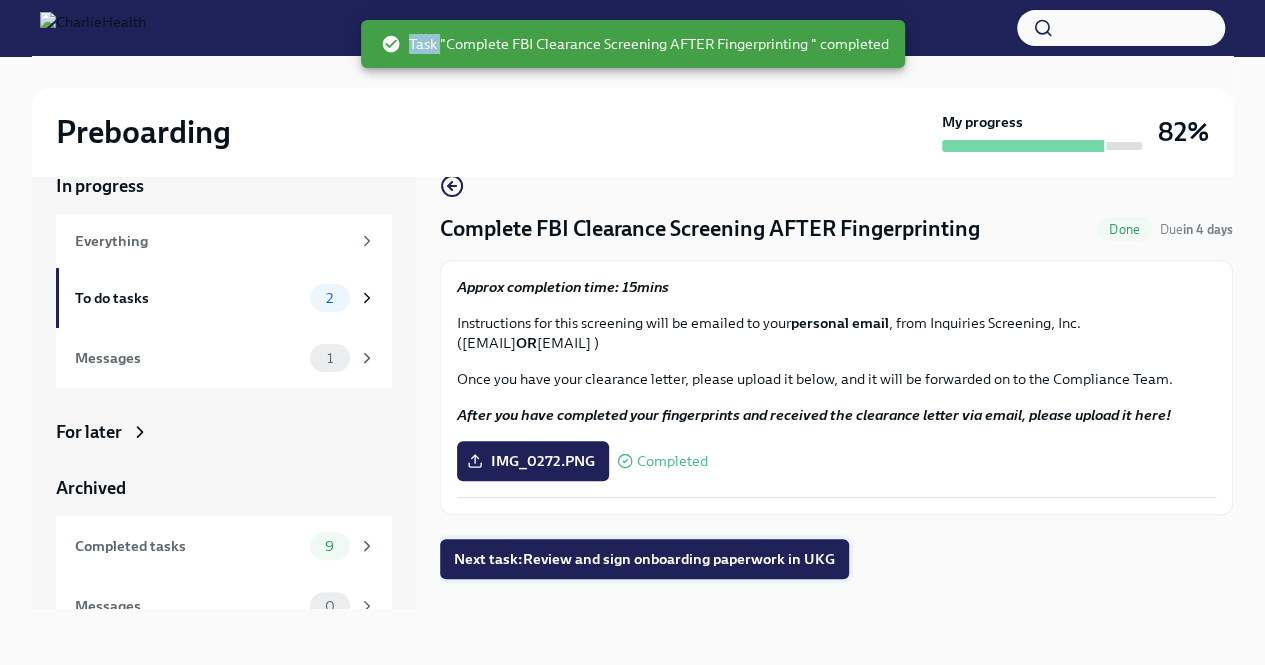 click on "Complete FBI Clearance Screening AFTER Fingerprinting  Done Due  in 4 days Approx completion time: 15mins
Instructions for this screening will be emailed to your  personal email , from Inquiries Screening, Inc. ([EMAIL]  OR  [EMAIL] )
Once you have your clearance letter, please upload it below, and it will be forwarded on to the Compliance Team. After you have completed your fingerprints and received the clearance letter via email, please upload it here! IMG_0272.PNG Completed Next task :  Review and sign onboarding paperwork in UKG" at bounding box center [836, 375] 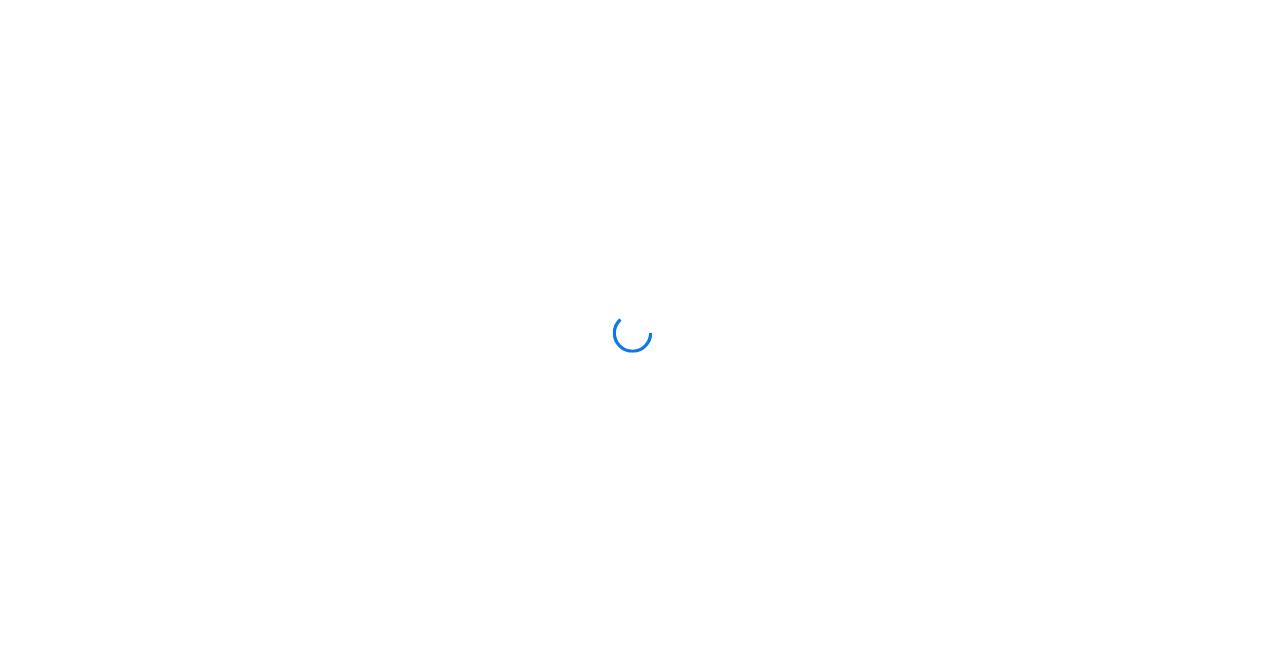 scroll, scrollTop: 0, scrollLeft: 0, axis: both 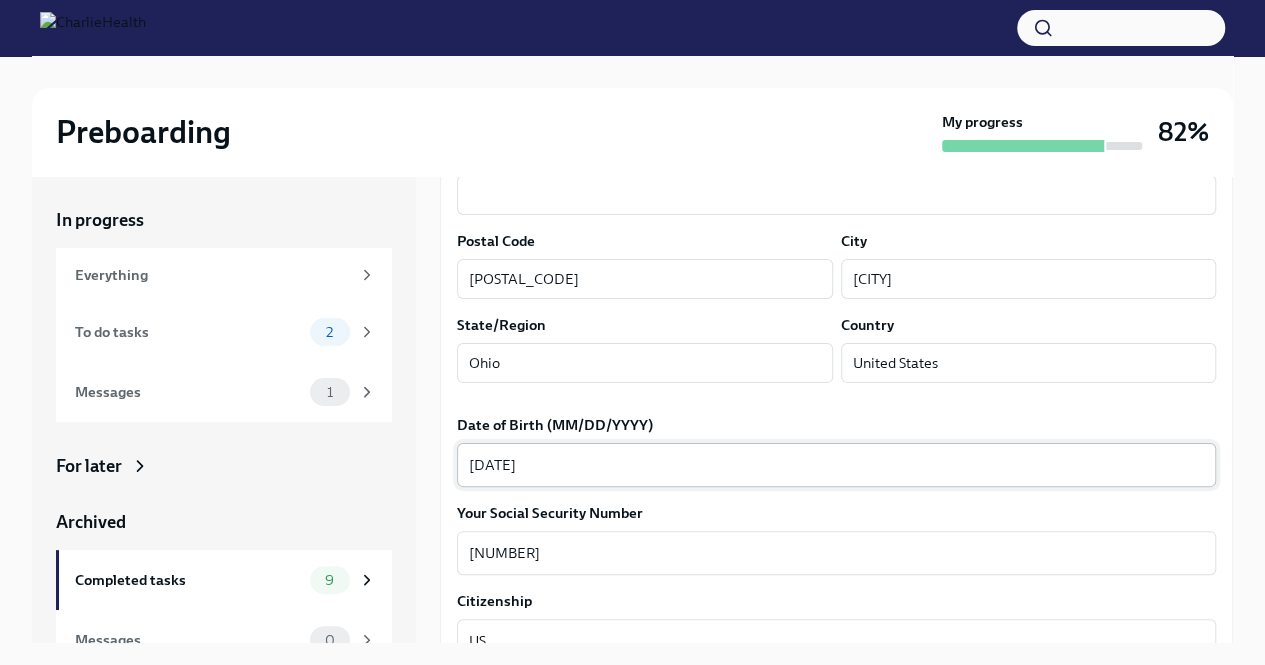 click on "11/17/1978" at bounding box center [836, 465] 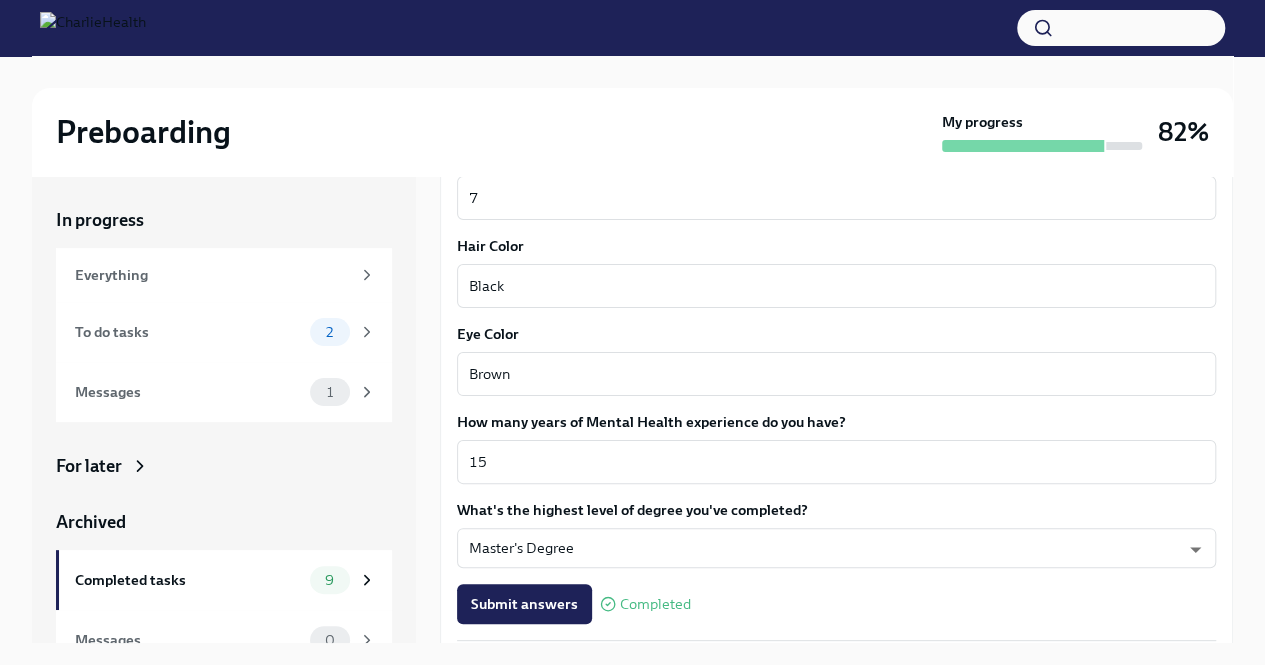 scroll, scrollTop: 1821, scrollLeft: 0, axis: vertical 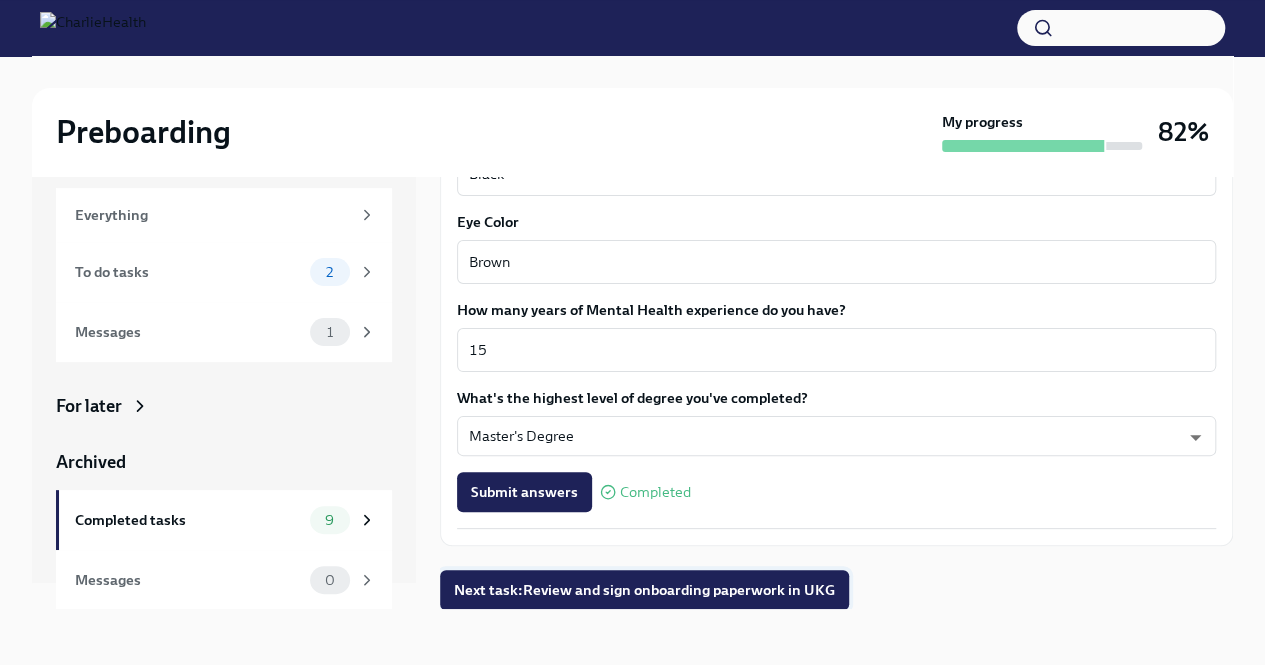 type on "11/17/1979" 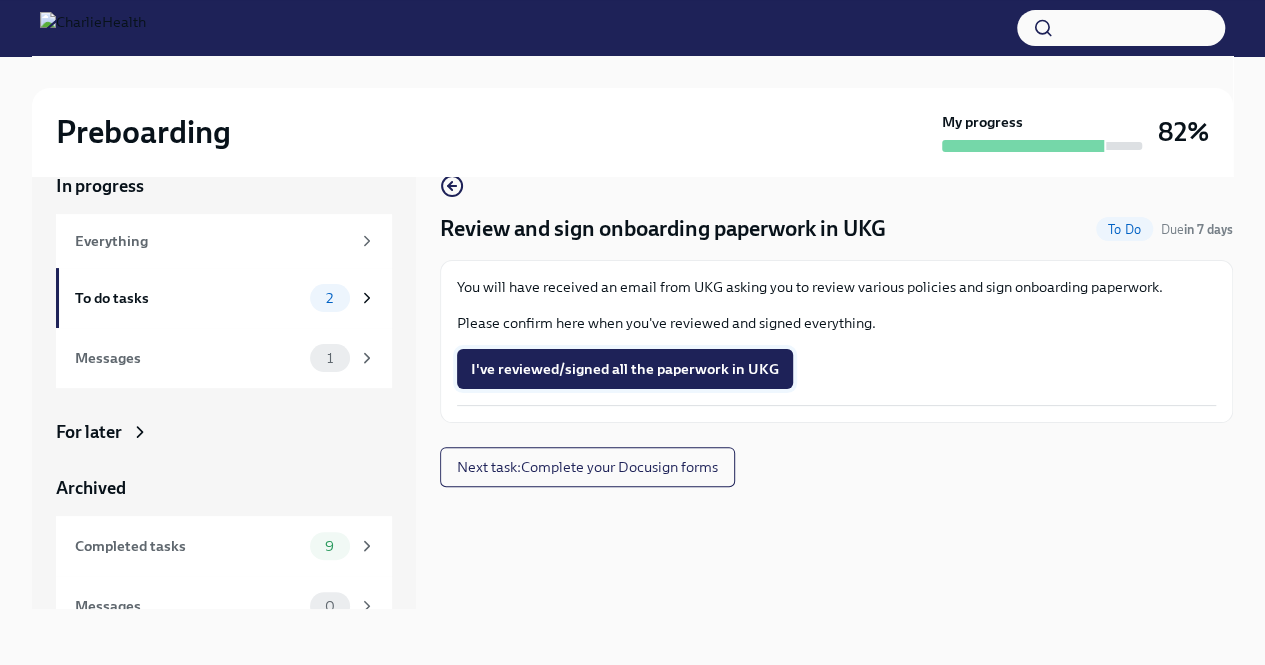 click on "I've reviewed/signed all the paperwork in UKG" at bounding box center (625, 369) 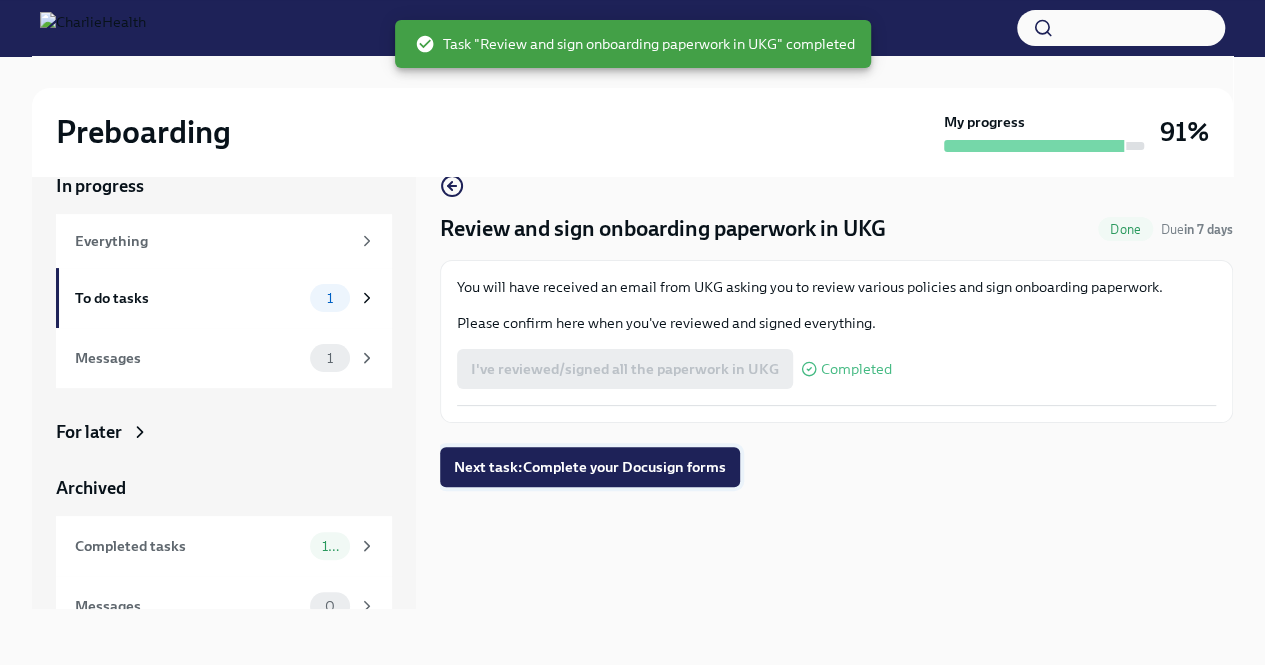 click on "Next task :  Complete your Docusign forms" at bounding box center [590, 467] 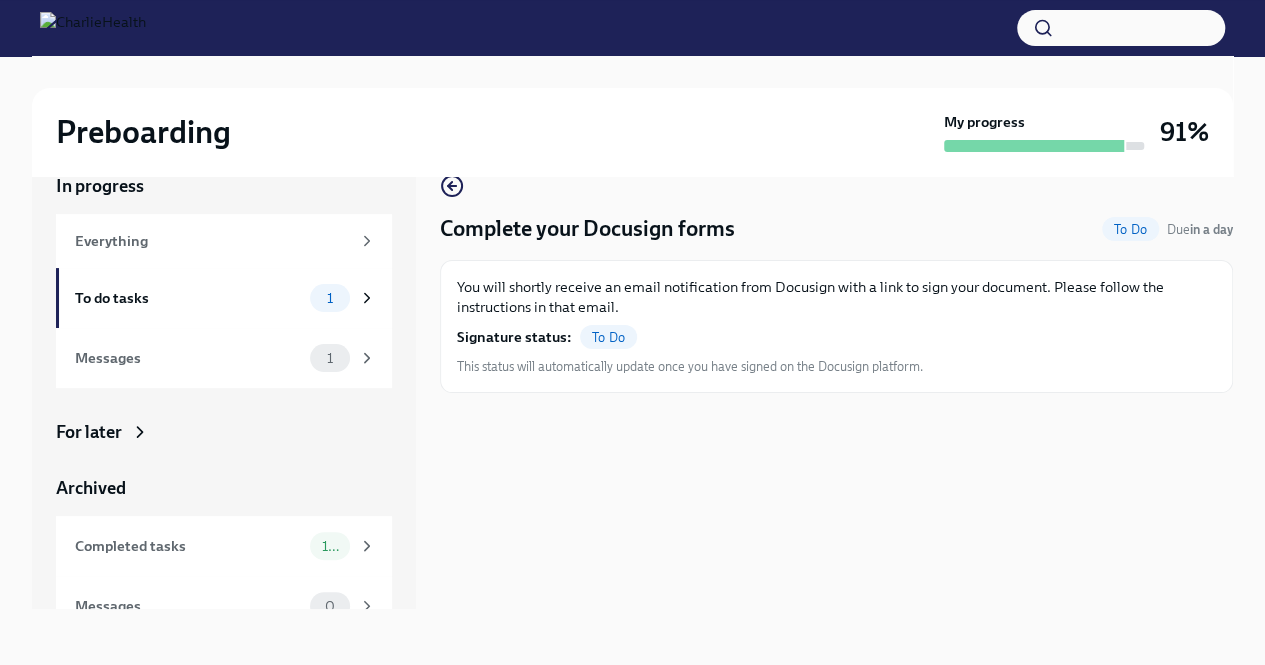 click on "Signature status:" at bounding box center (514, 337) 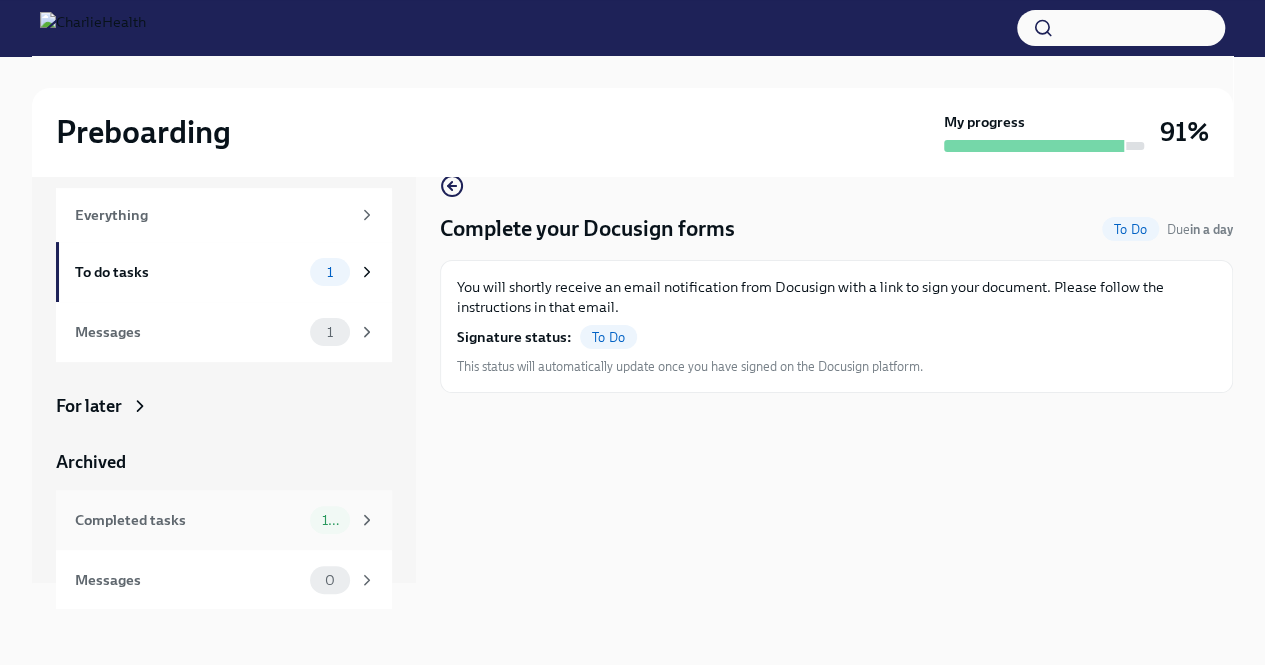 click on "10" at bounding box center (330, 520) 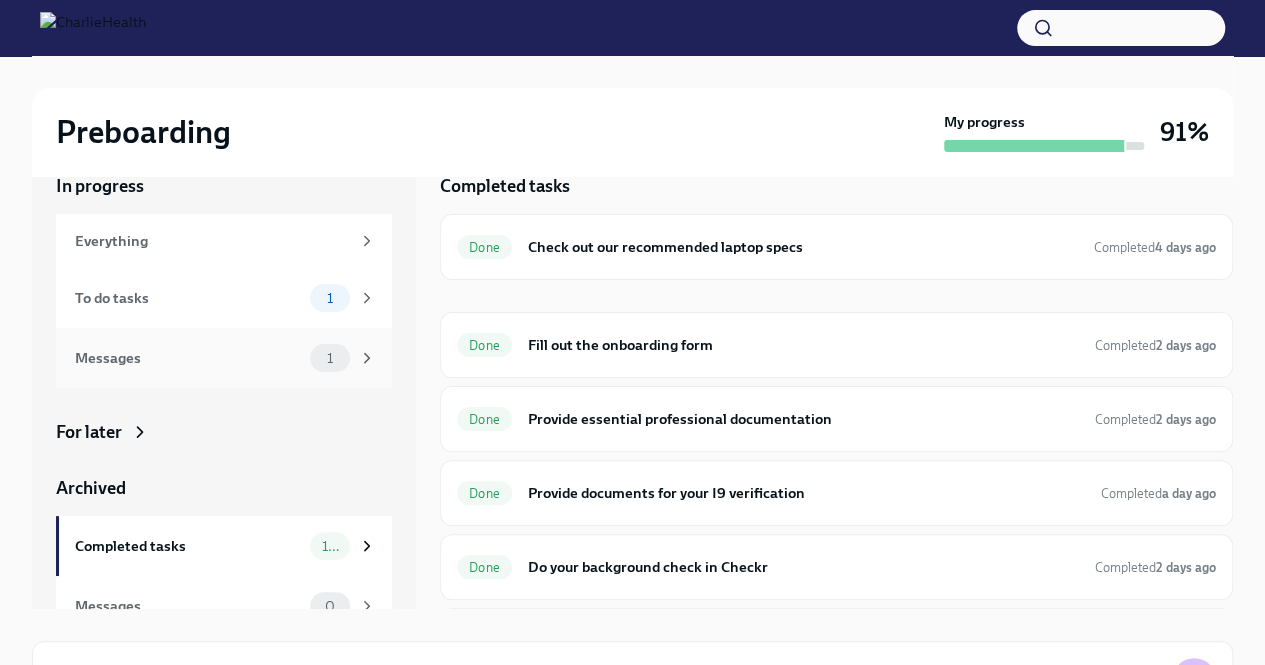 click on "1" at bounding box center (330, 358) 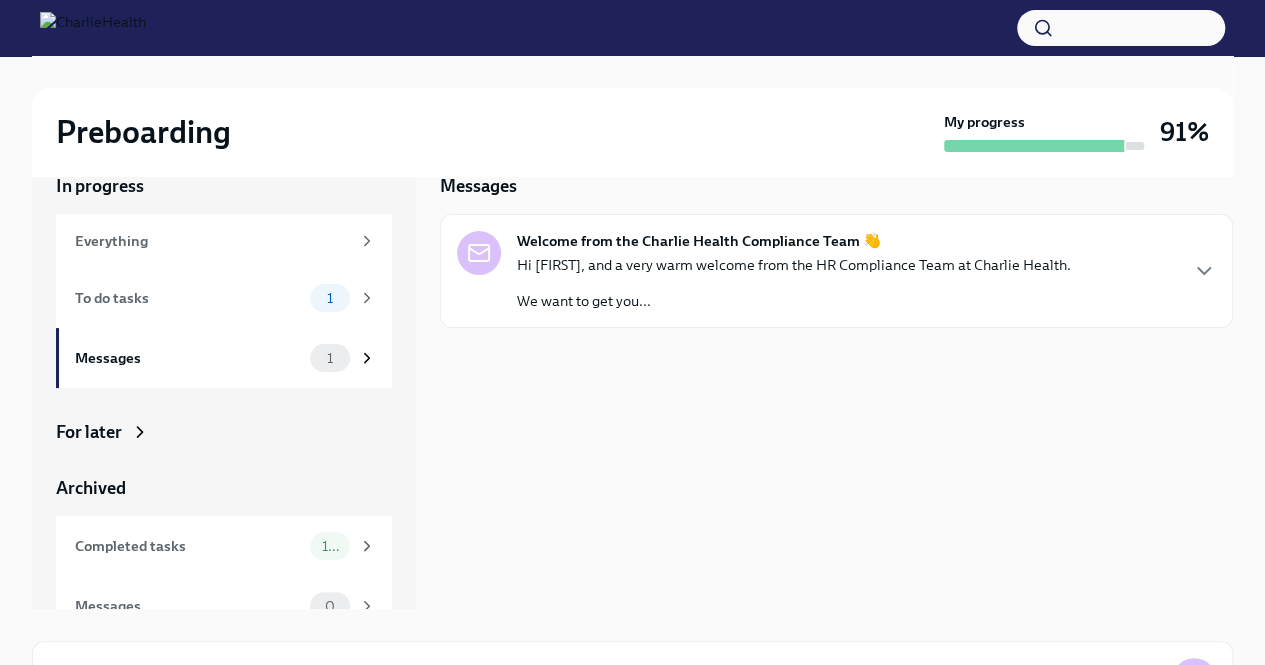 click on "Hi Tiara, and a very warm welcome from the HR Compliance Team at Charlie Health.
We want to get you..." at bounding box center [794, 283] 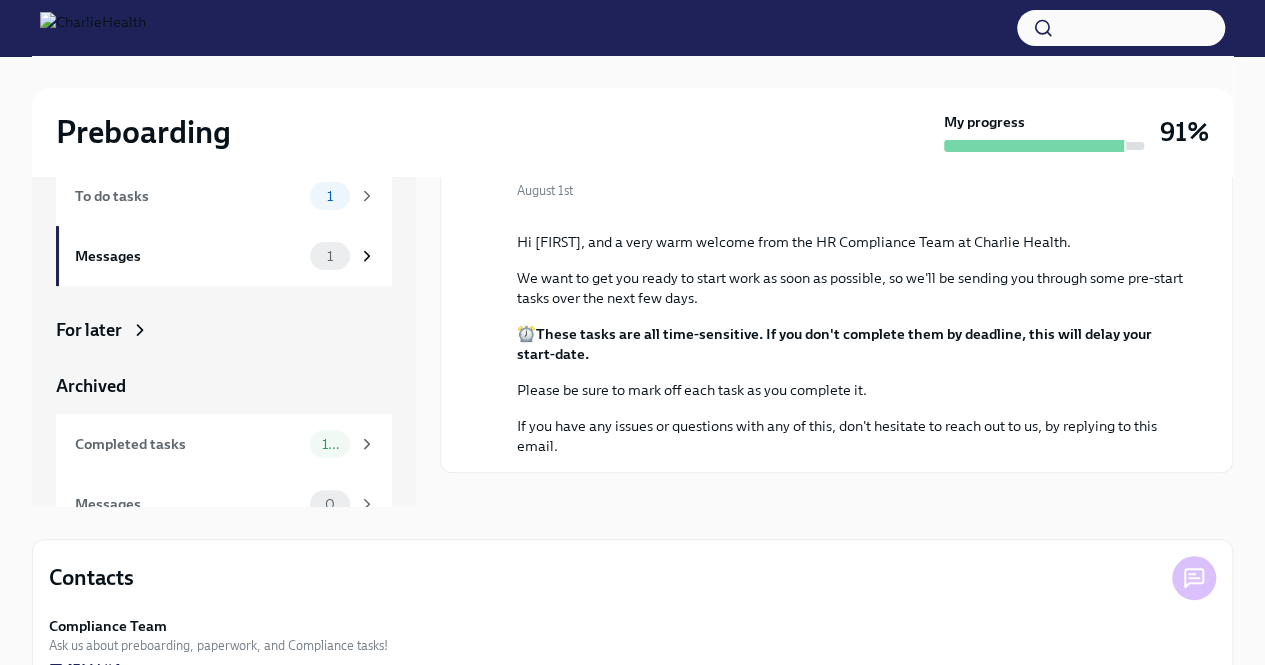 scroll, scrollTop: 137, scrollLeft: 0, axis: vertical 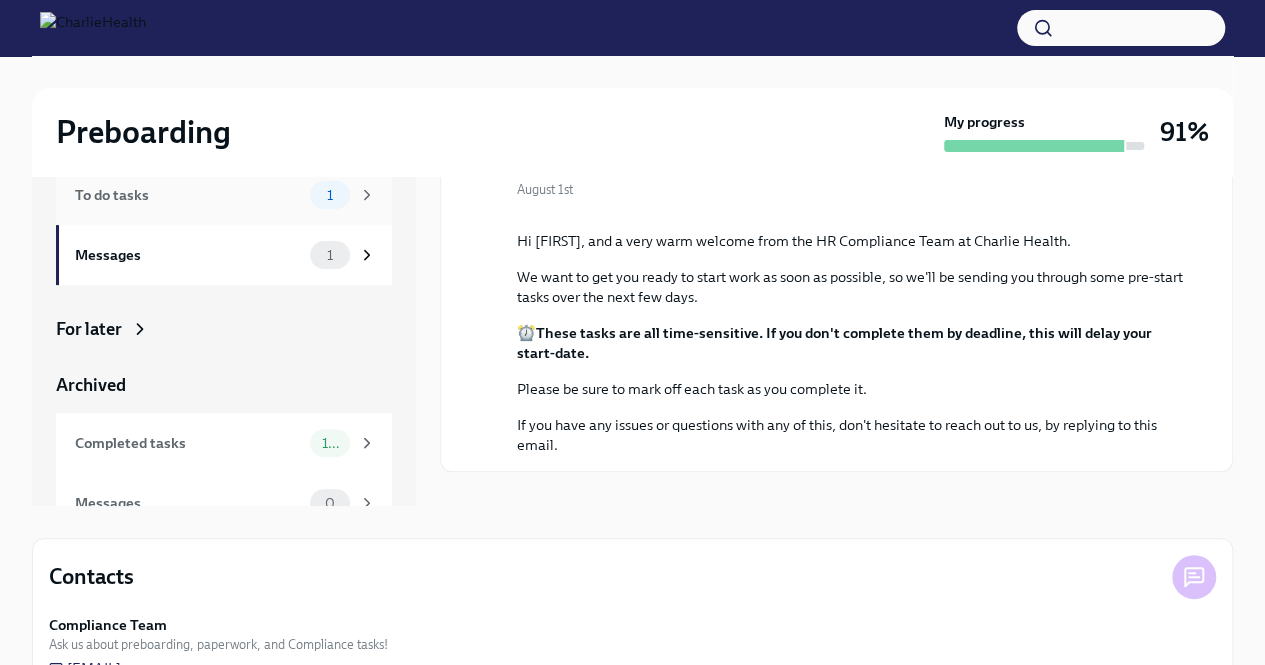 click on "1" at bounding box center (343, 195) 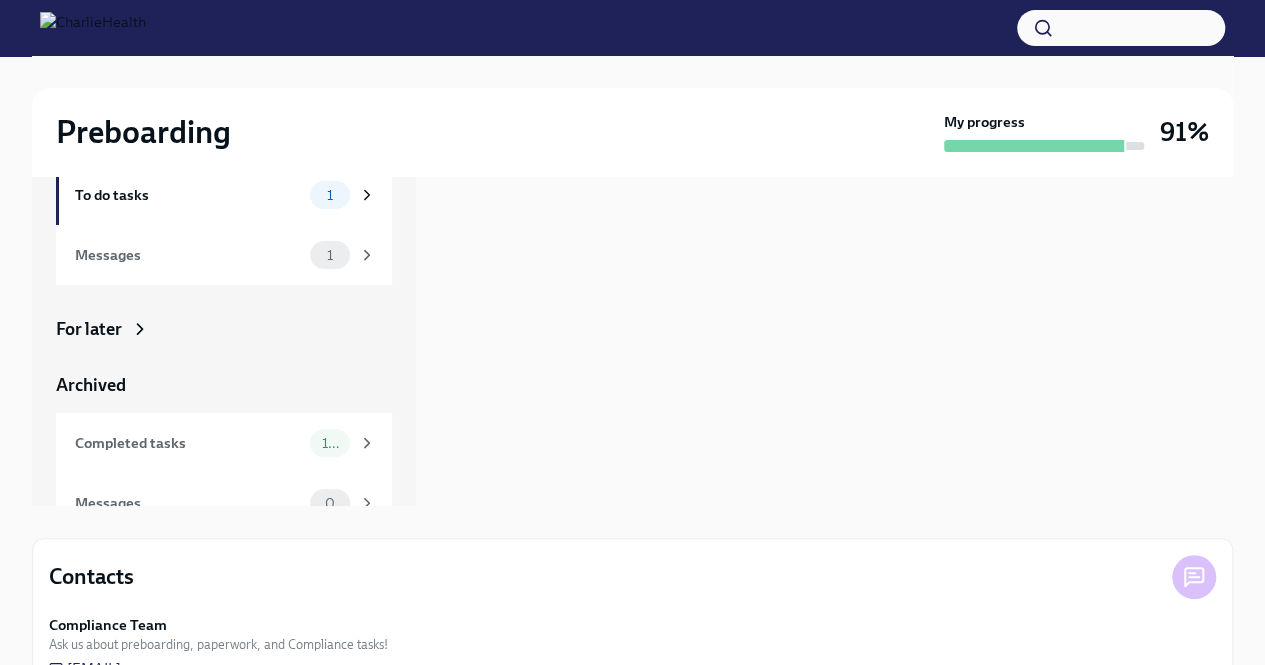 scroll, scrollTop: 0, scrollLeft: 0, axis: both 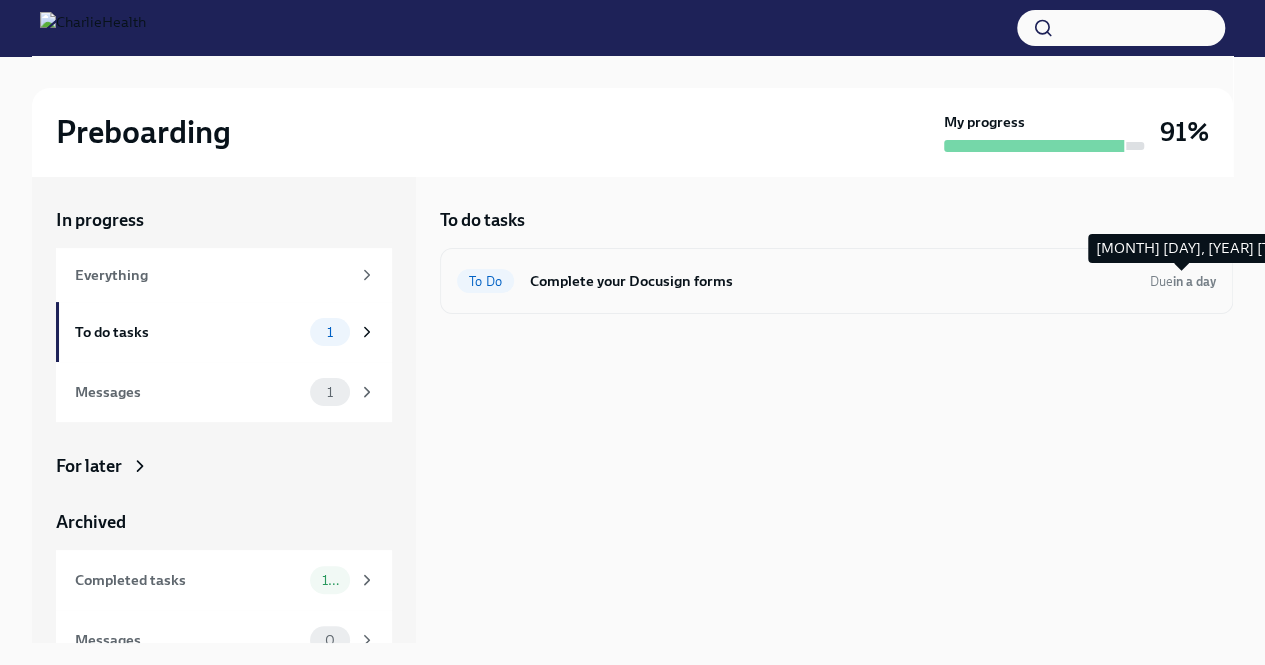 click on "in a day" at bounding box center [1194, 281] 